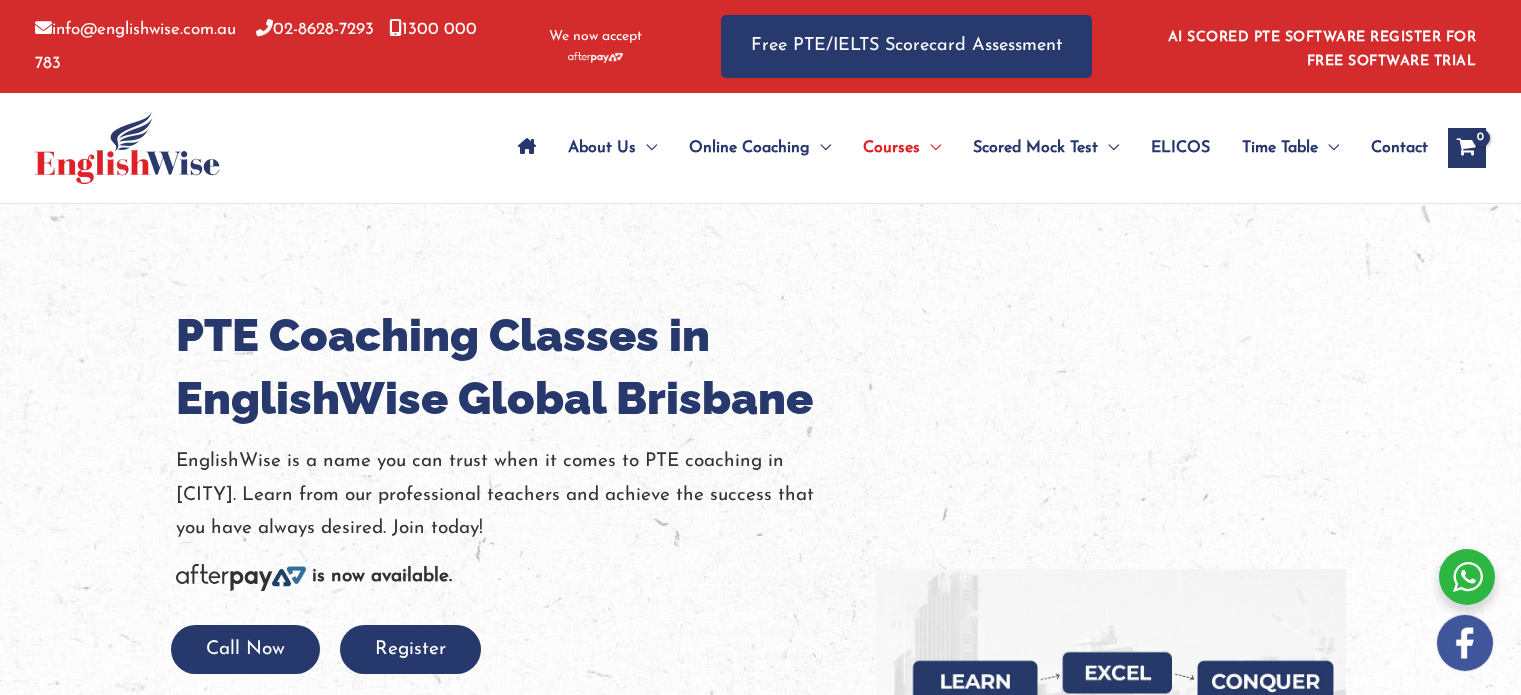 scroll, scrollTop: 0, scrollLeft: 0, axis: both 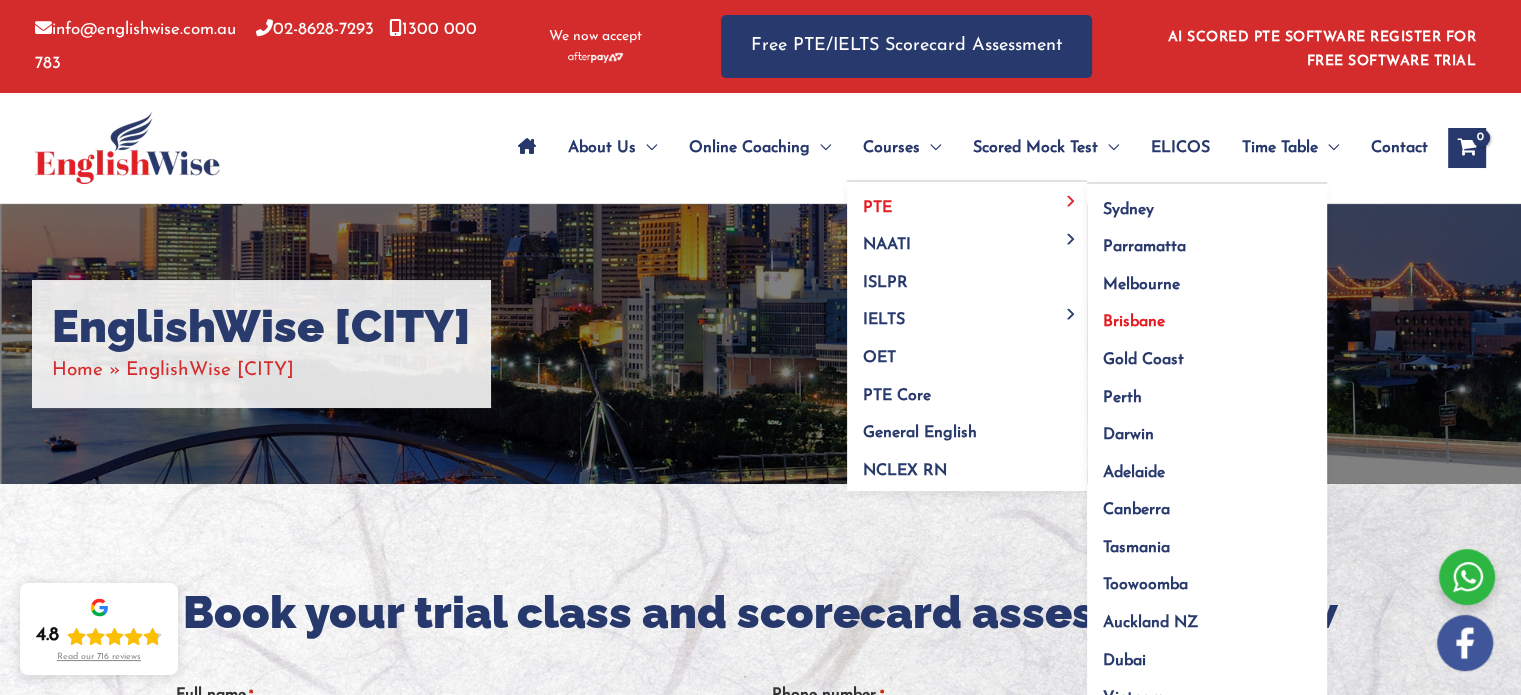 click on "Brisbane" at bounding box center [1134, 322] 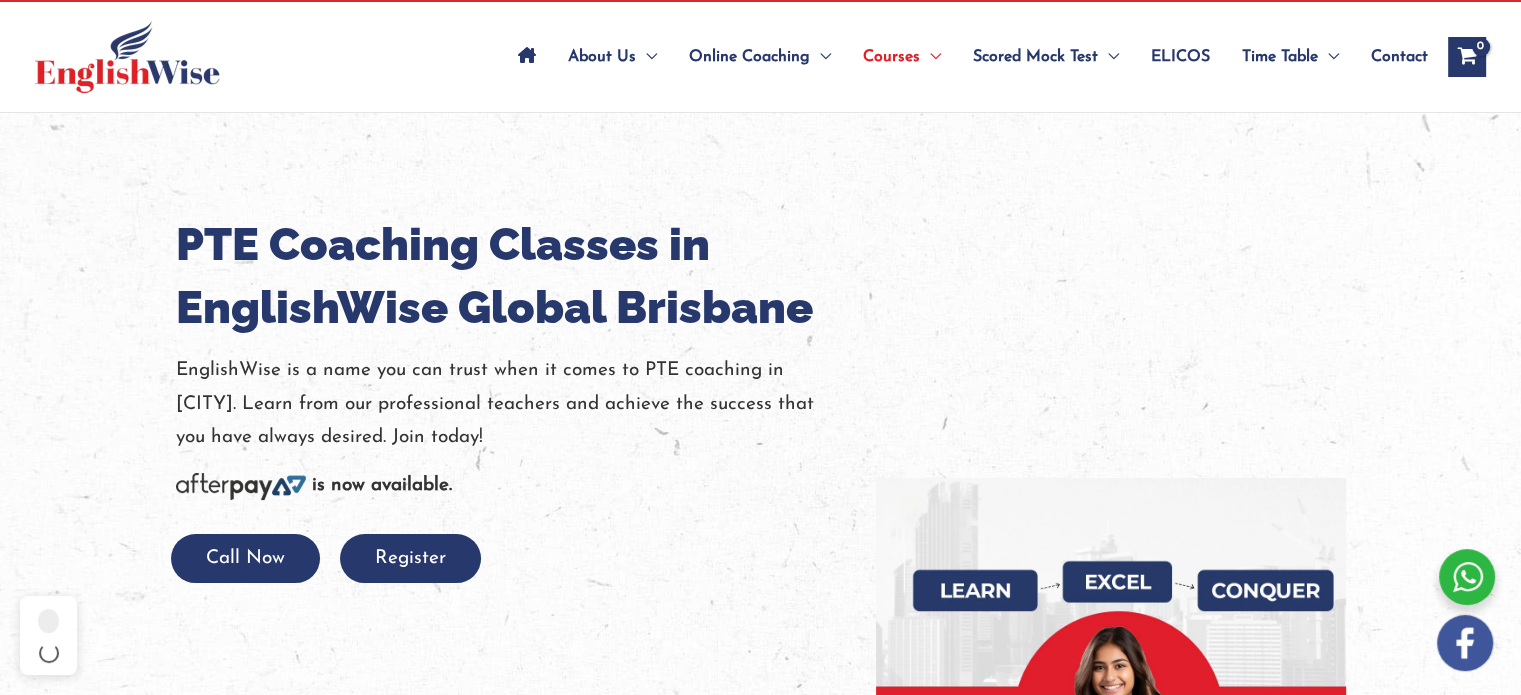 scroll, scrollTop: 91, scrollLeft: 0, axis: vertical 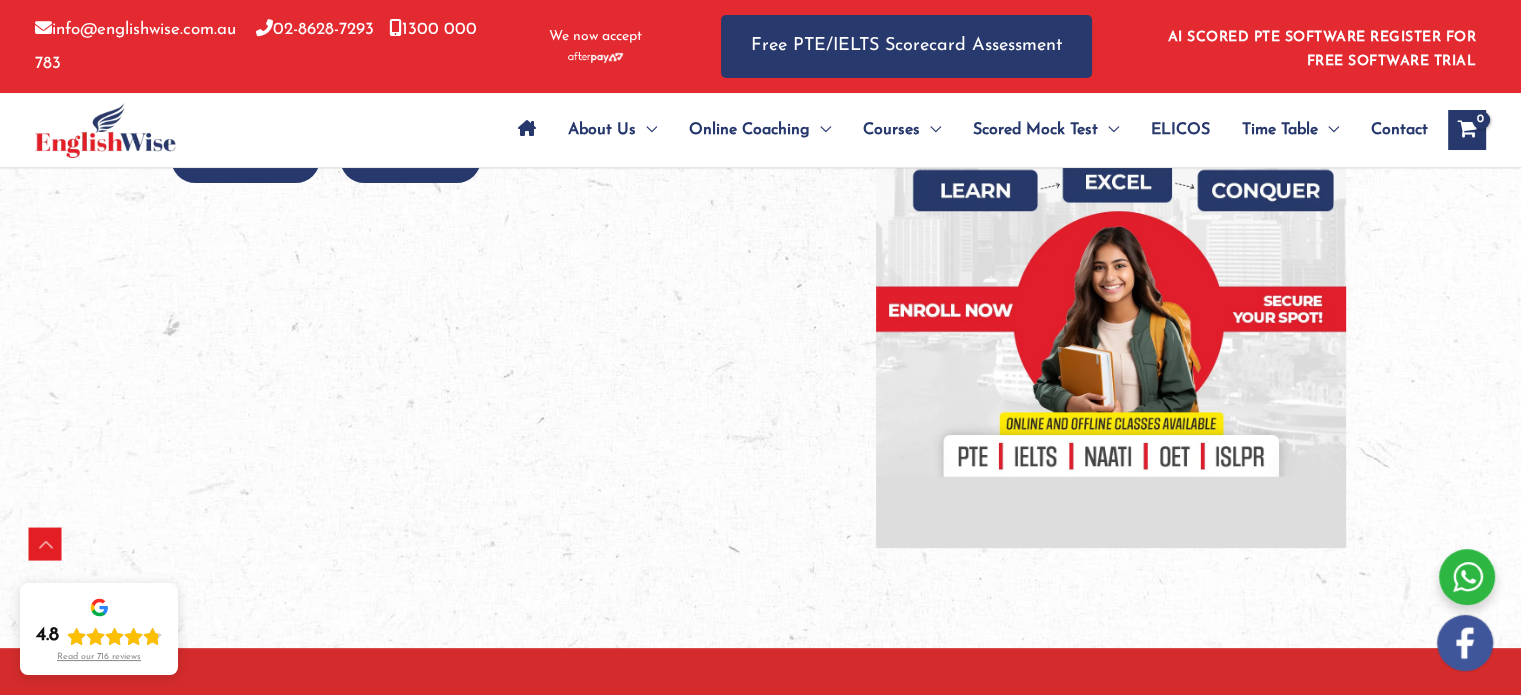 click at bounding box center (1111, 313) 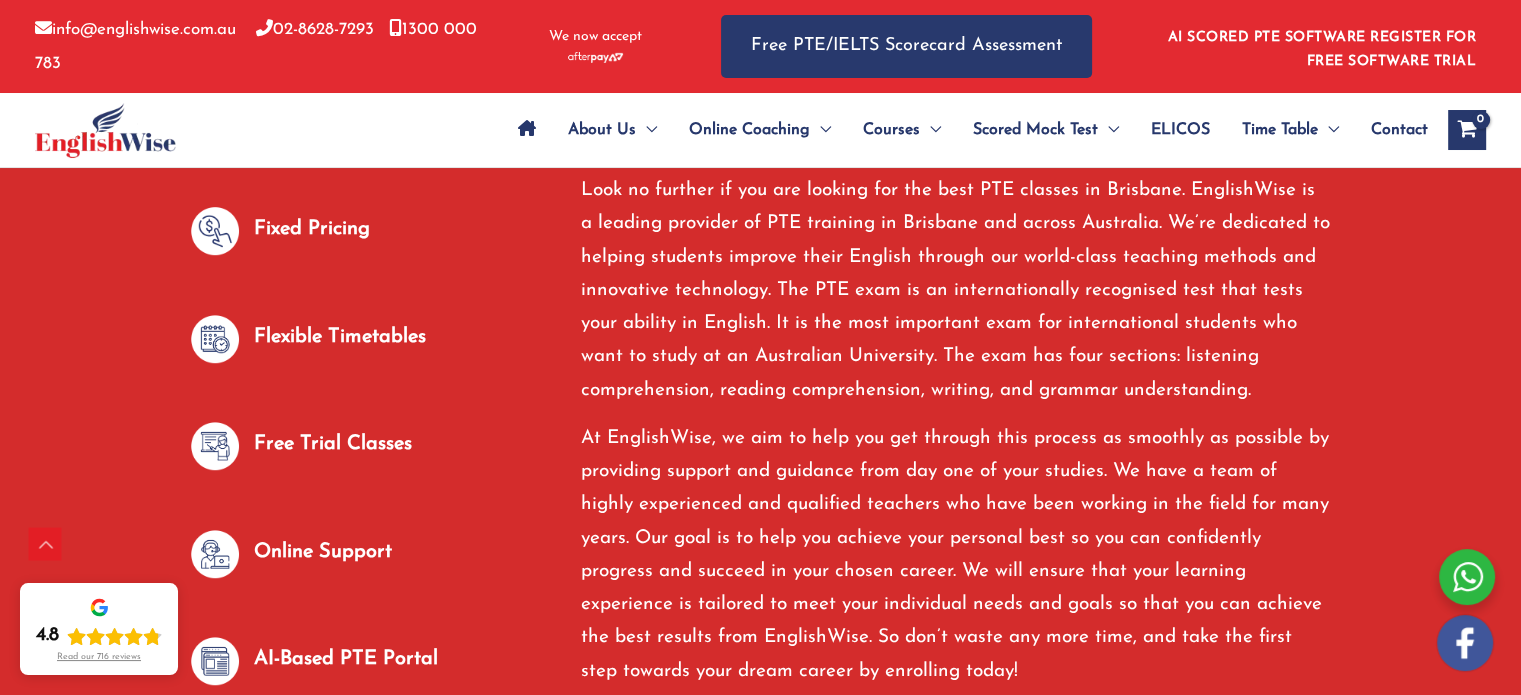 scroll, scrollTop: 1144, scrollLeft: 0, axis: vertical 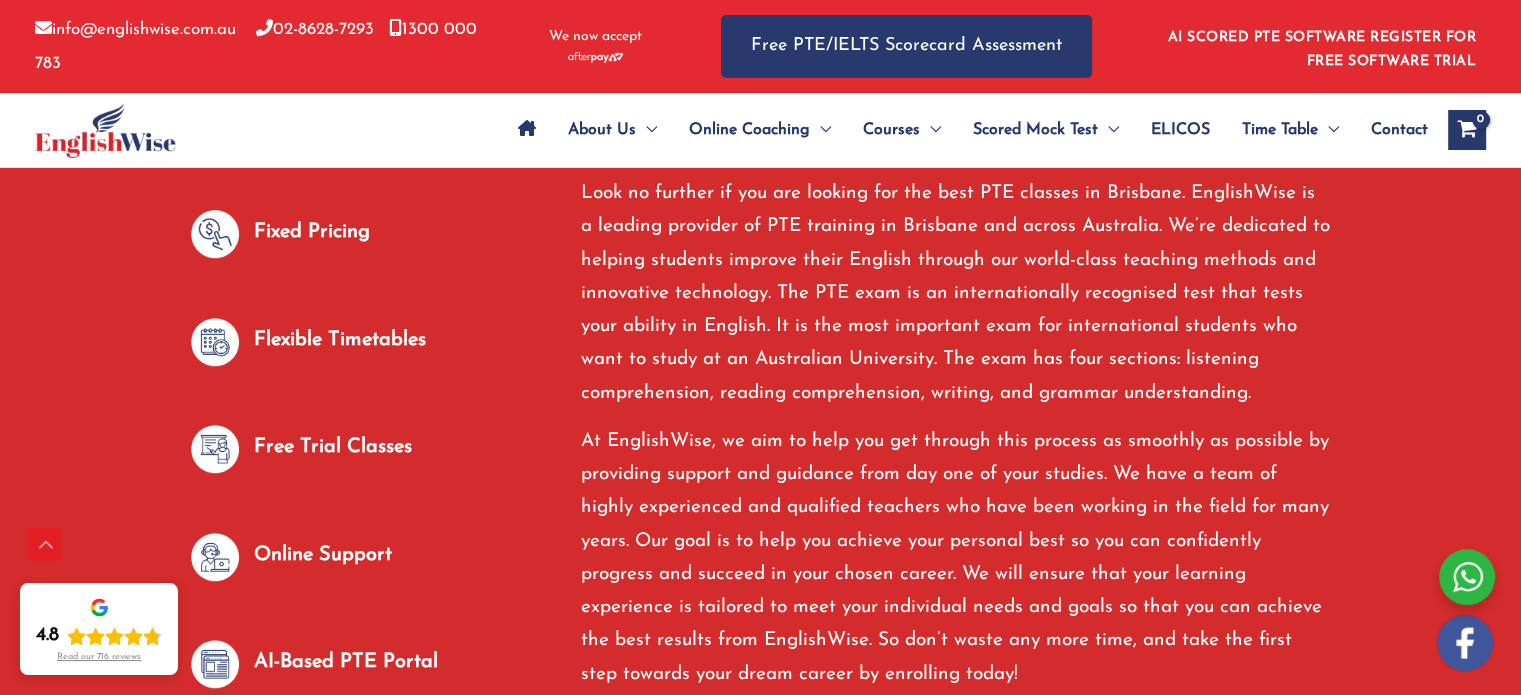 click on "Look no further if you are looking for the best PTE classes in Brisbane. EnglishWise is a leading provider of PTE training in Brisbane and across Australia. We’re dedicated to helping students improve their English through our world-class teaching methods and innovative technology. The PTE exam is an internationally recognised test that tests your ability in English. It is the most important exam for international students who want to study at an Australian University. The exam has four sections: listening comprehension, reading comprehension, writing, and grammar understanding." at bounding box center (956, 293) 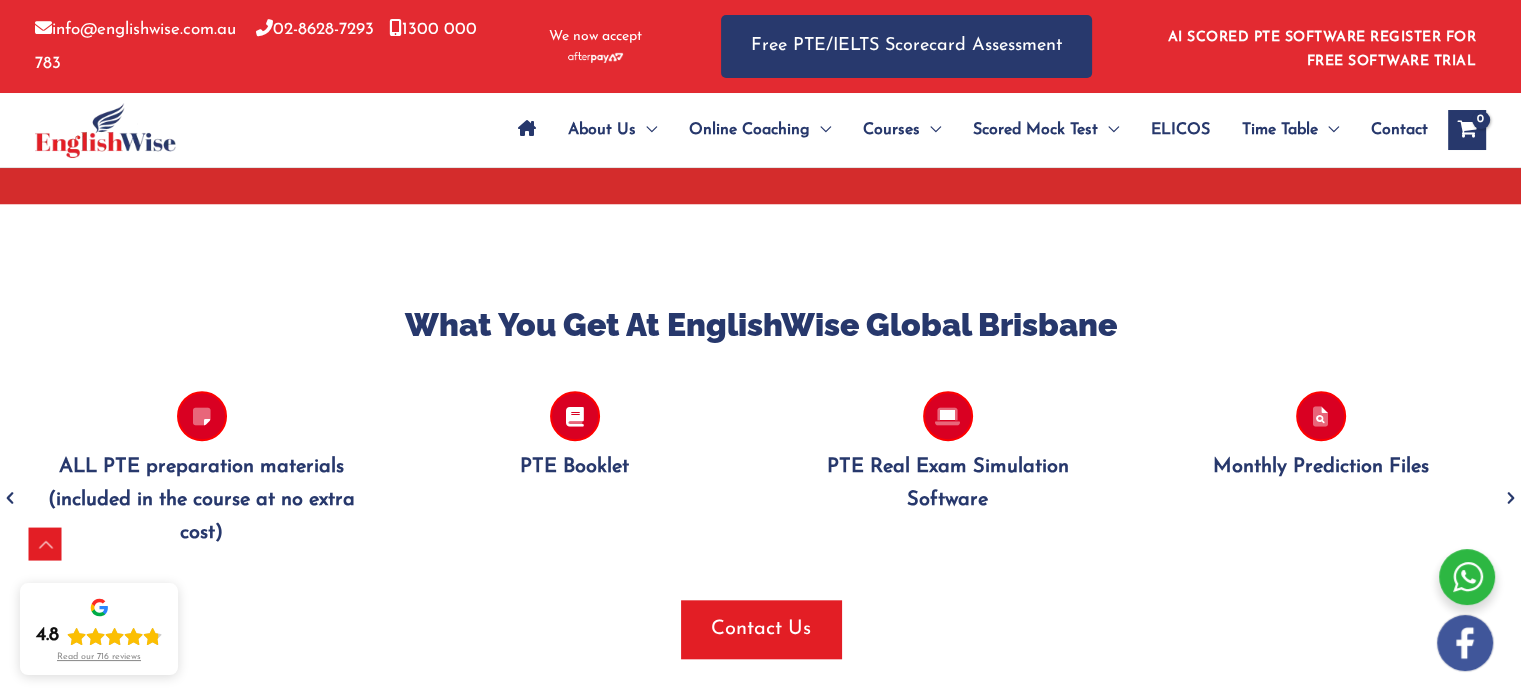 scroll, scrollTop: 1796, scrollLeft: 0, axis: vertical 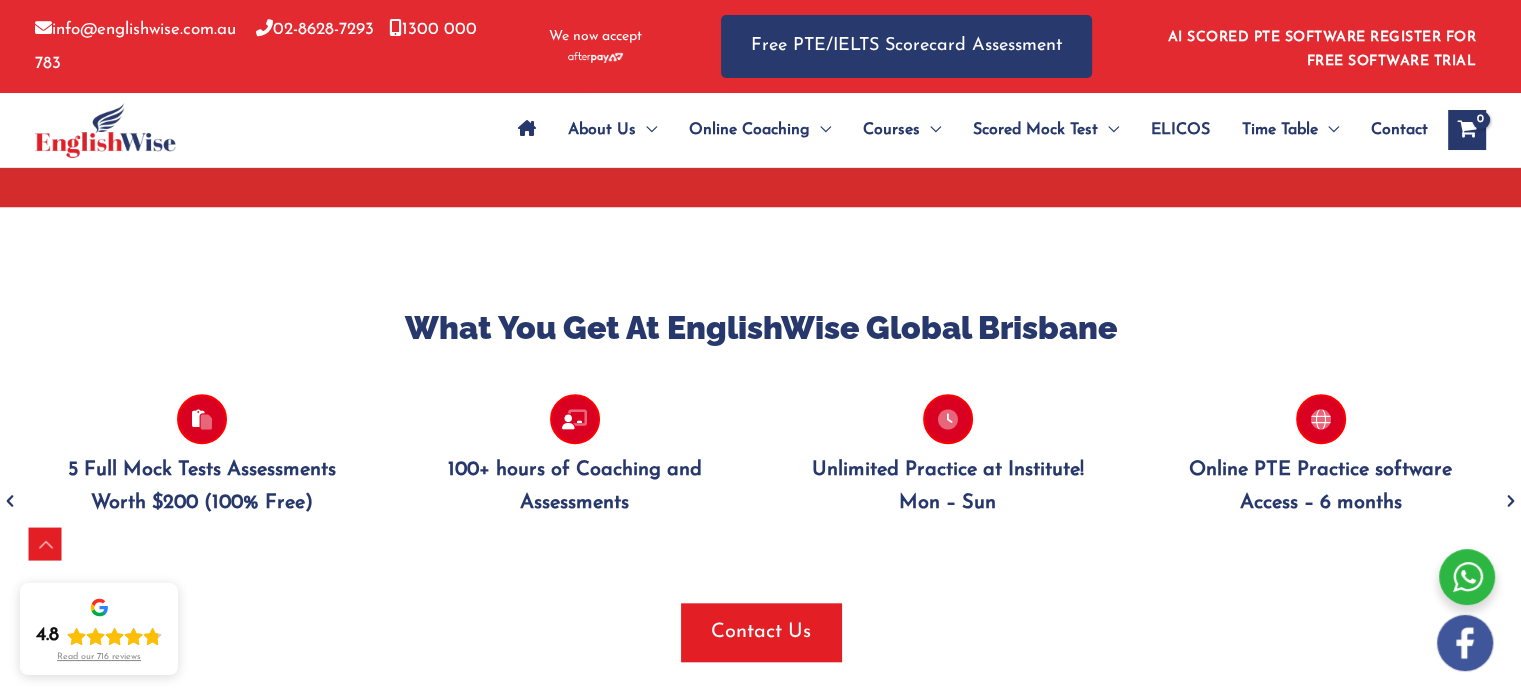click at bounding box center [1511, 501] 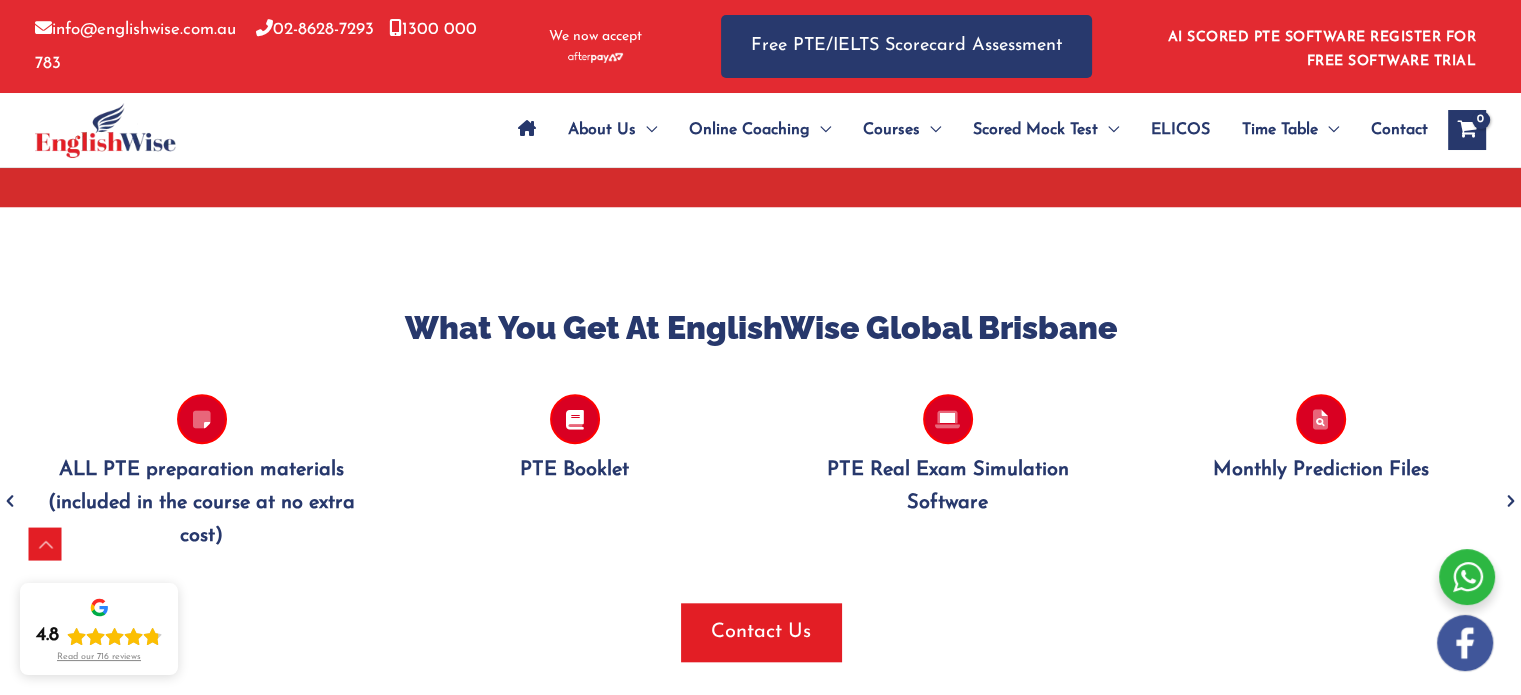 click at bounding box center [10, 501] 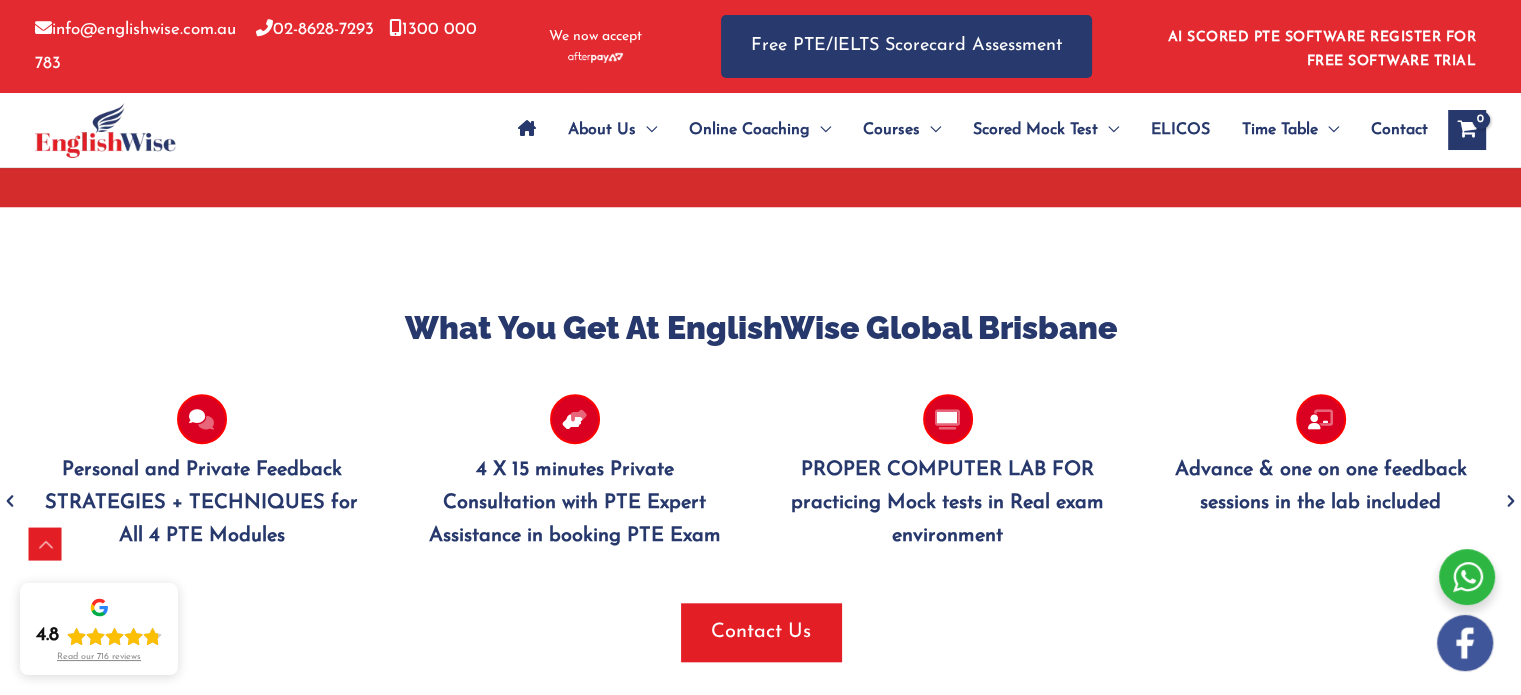 click on "Advance & one on one feedback sessions in the lab included" at bounding box center (1320, 487) 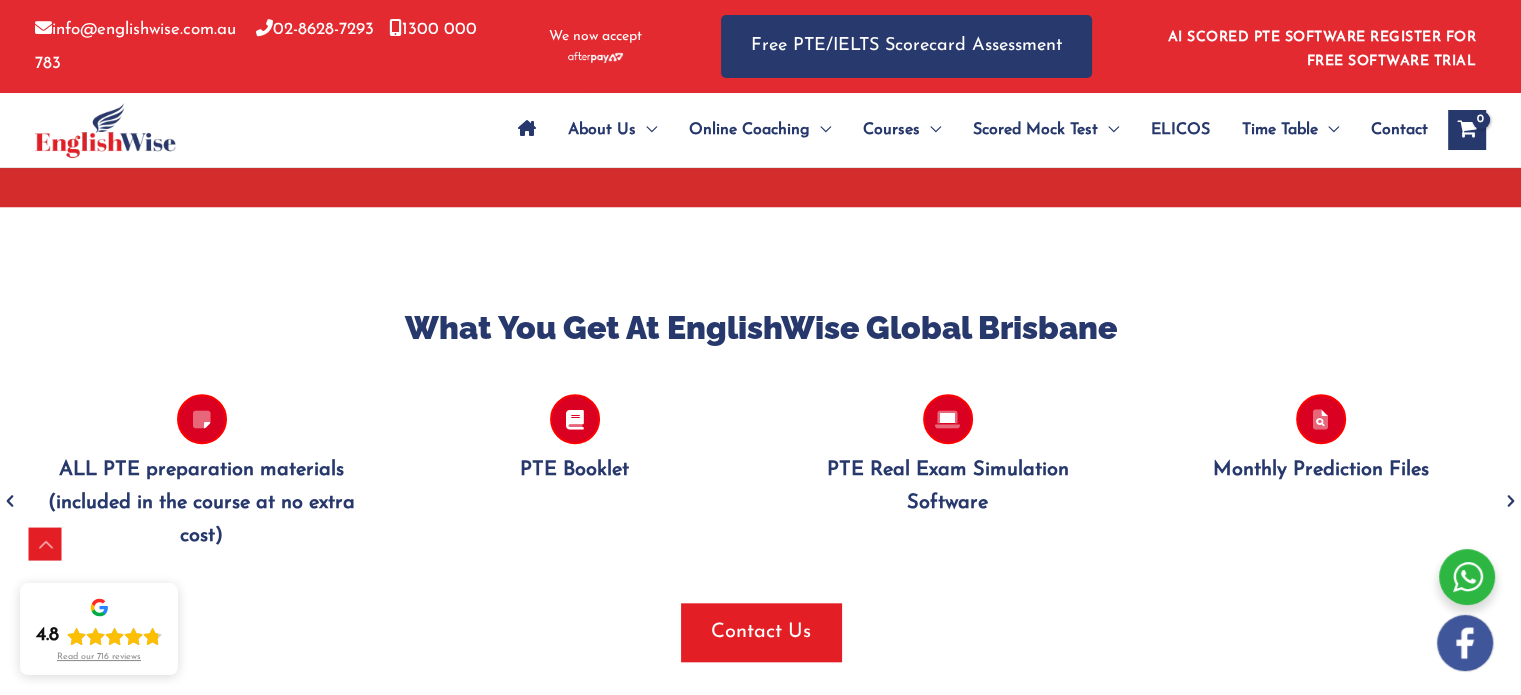 click at bounding box center (1511, 501) 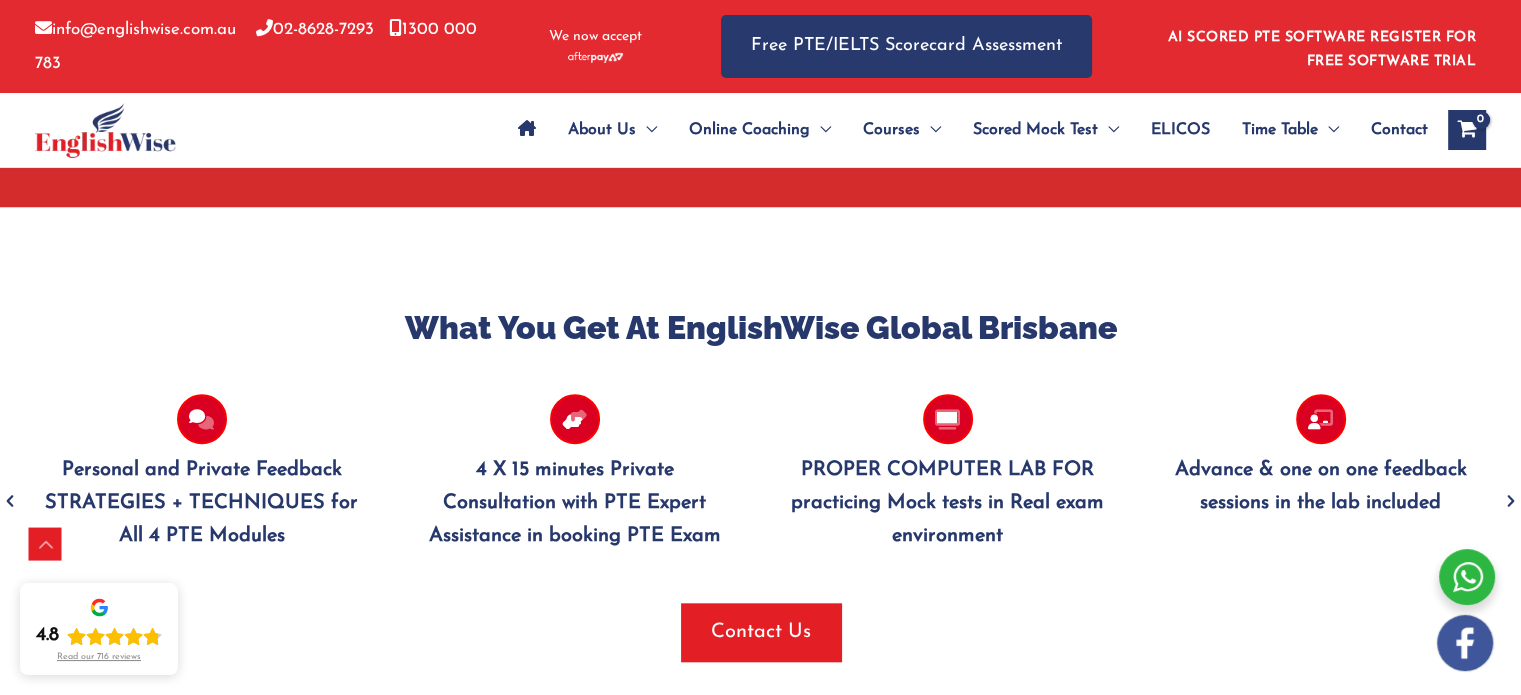 click at bounding box center (1511, 501) 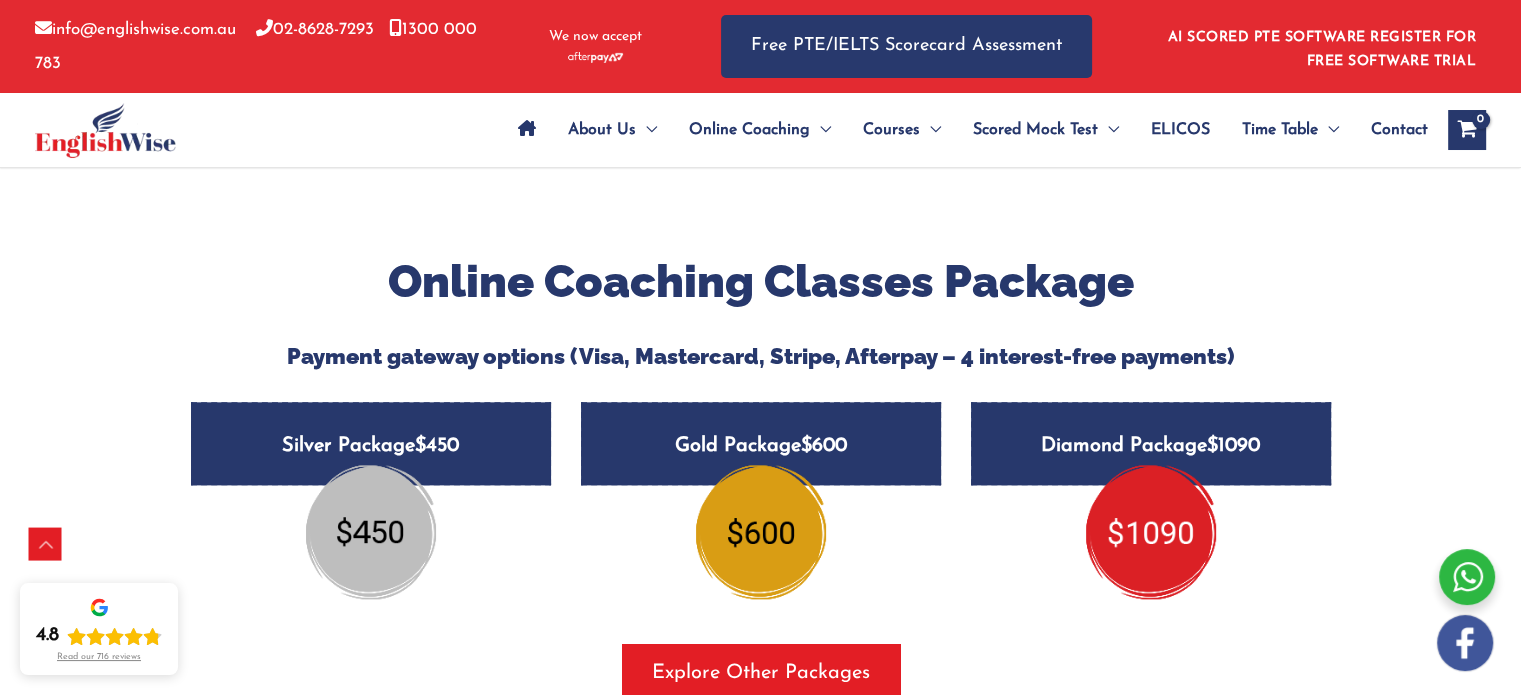 scroll, scrollTop: 2541, scrollLeft: 0, axis: vertical 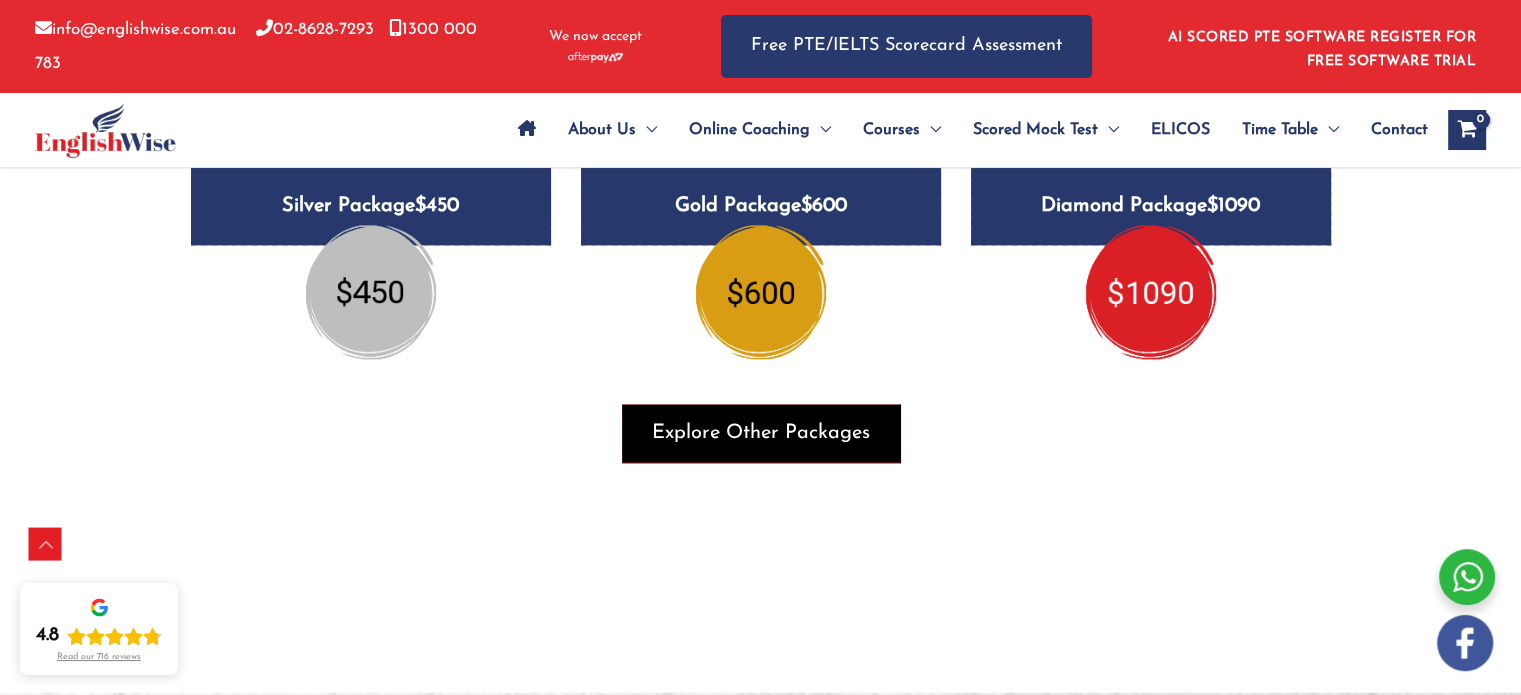 click on "Explore Other Packages" at bounding box center [761, 433] 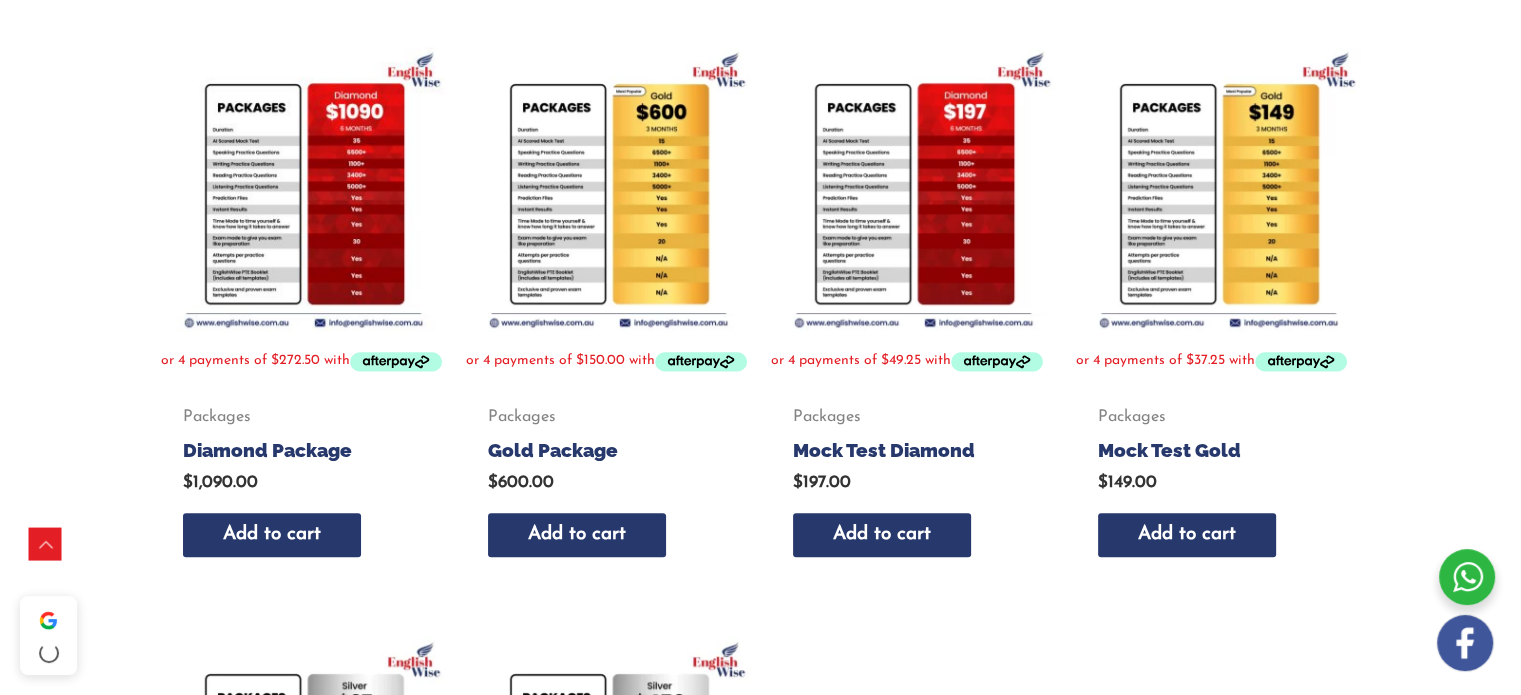 scroll, scrollTop: 339, scrollLeft: 0, axis: vertical 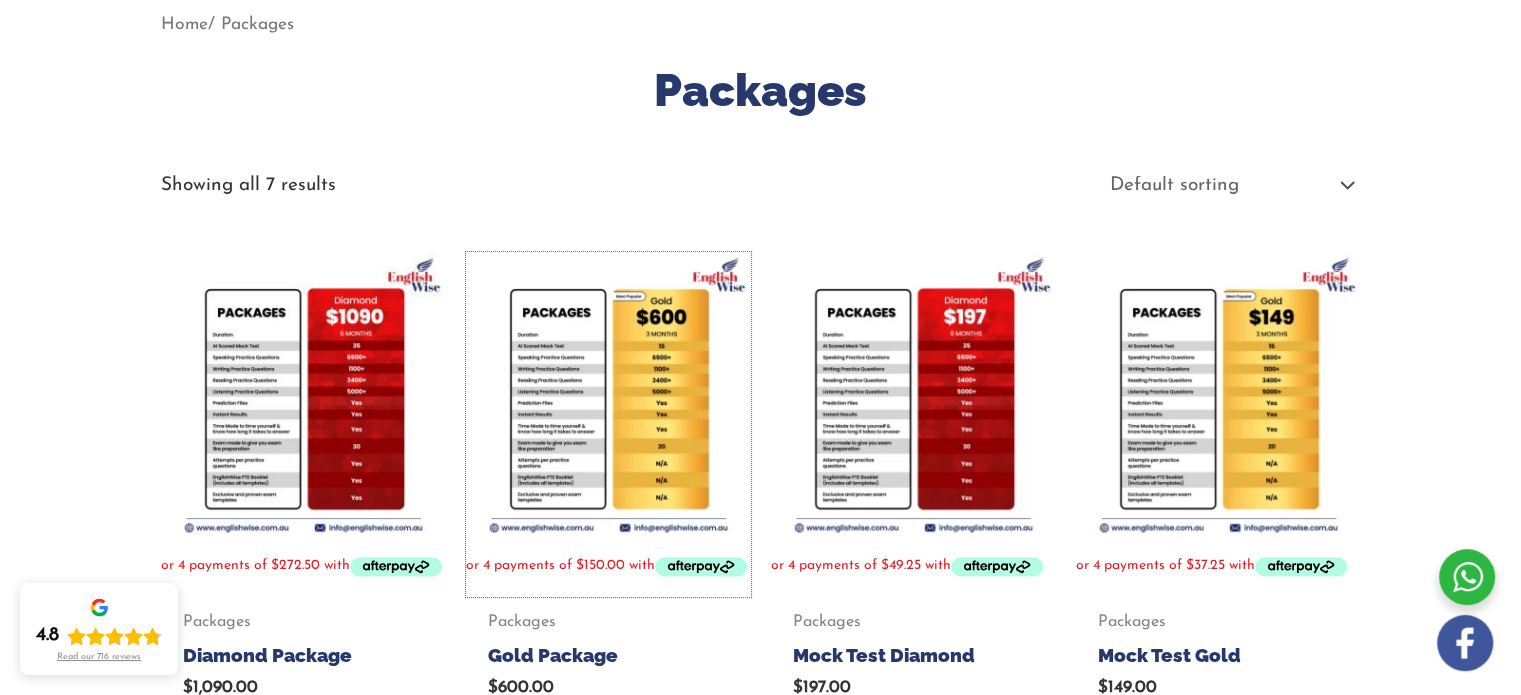 click at bounding box center [608, 394] 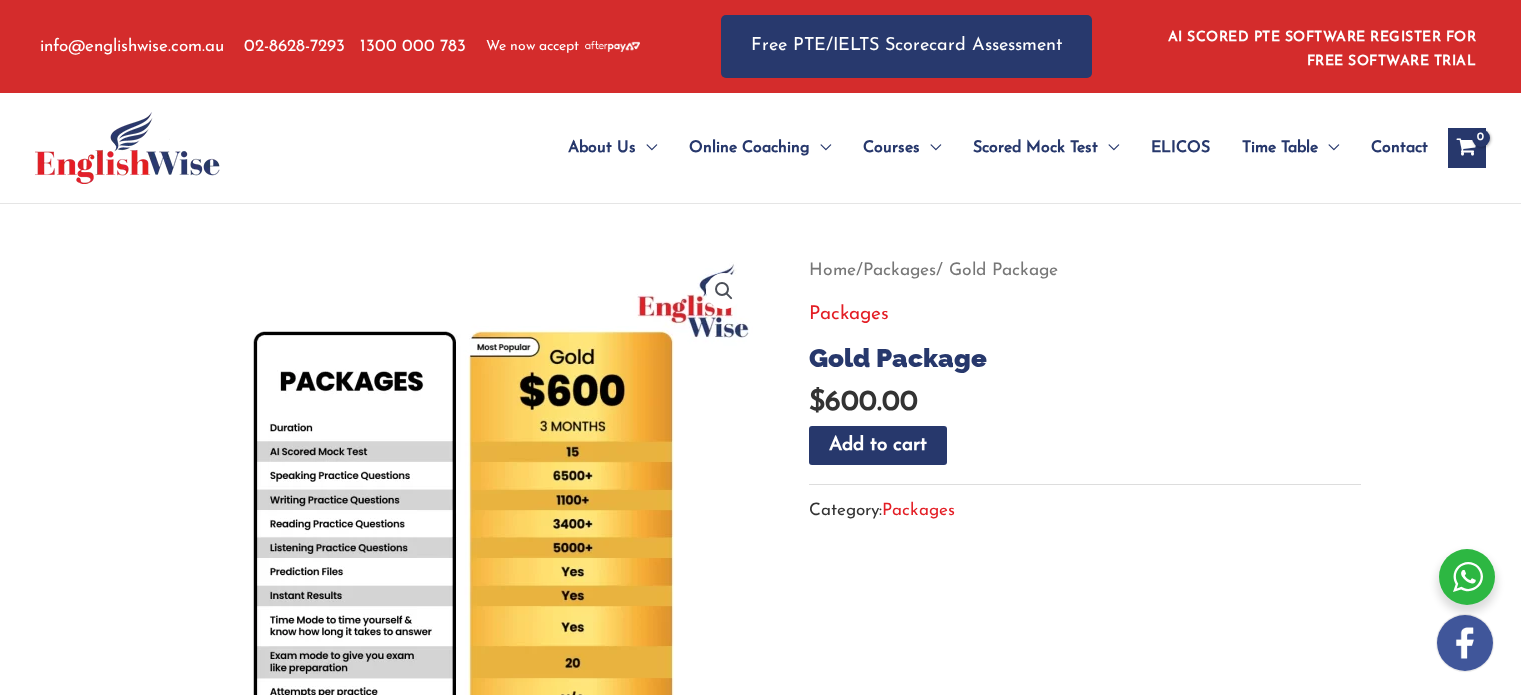 scroll, scrollTop: 0, scrollLeft: 0, axis: both 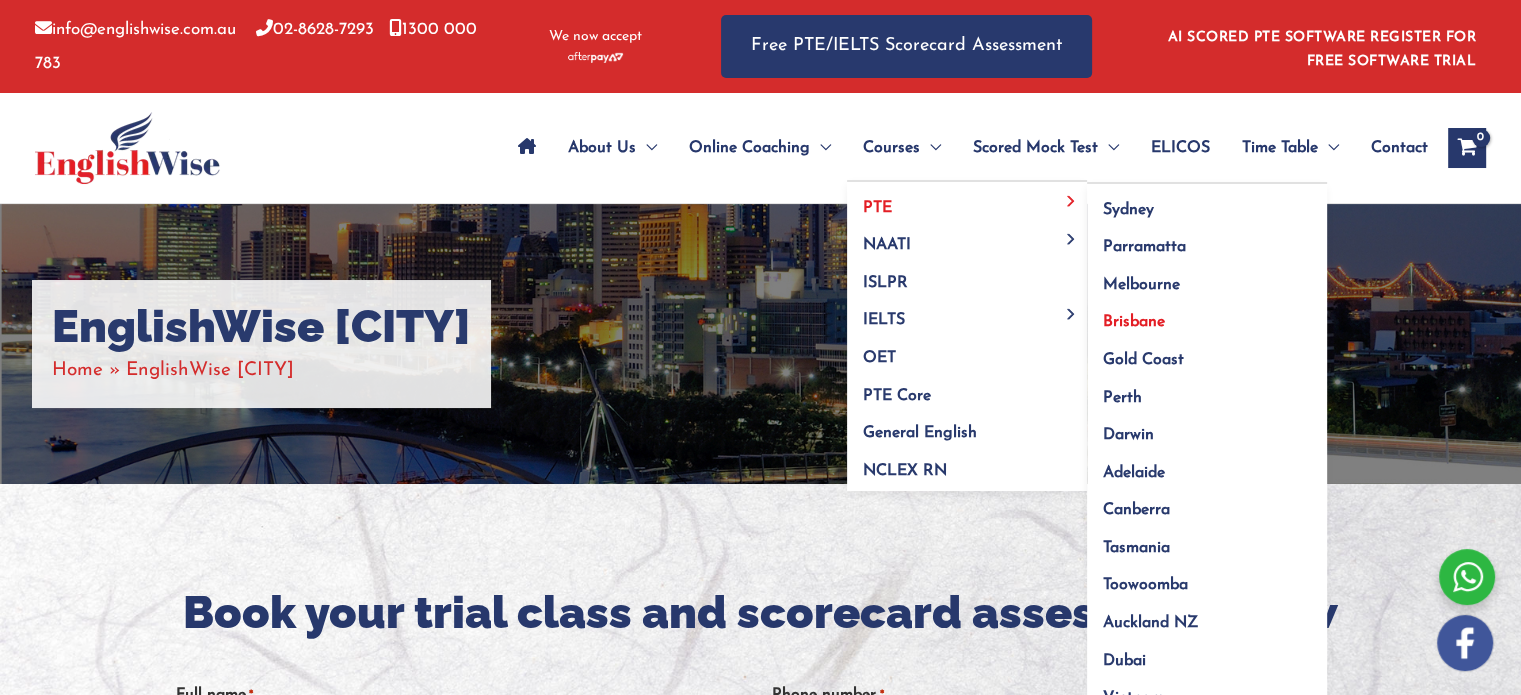 click on "Brisbane" at bounding box center [1134, 322] 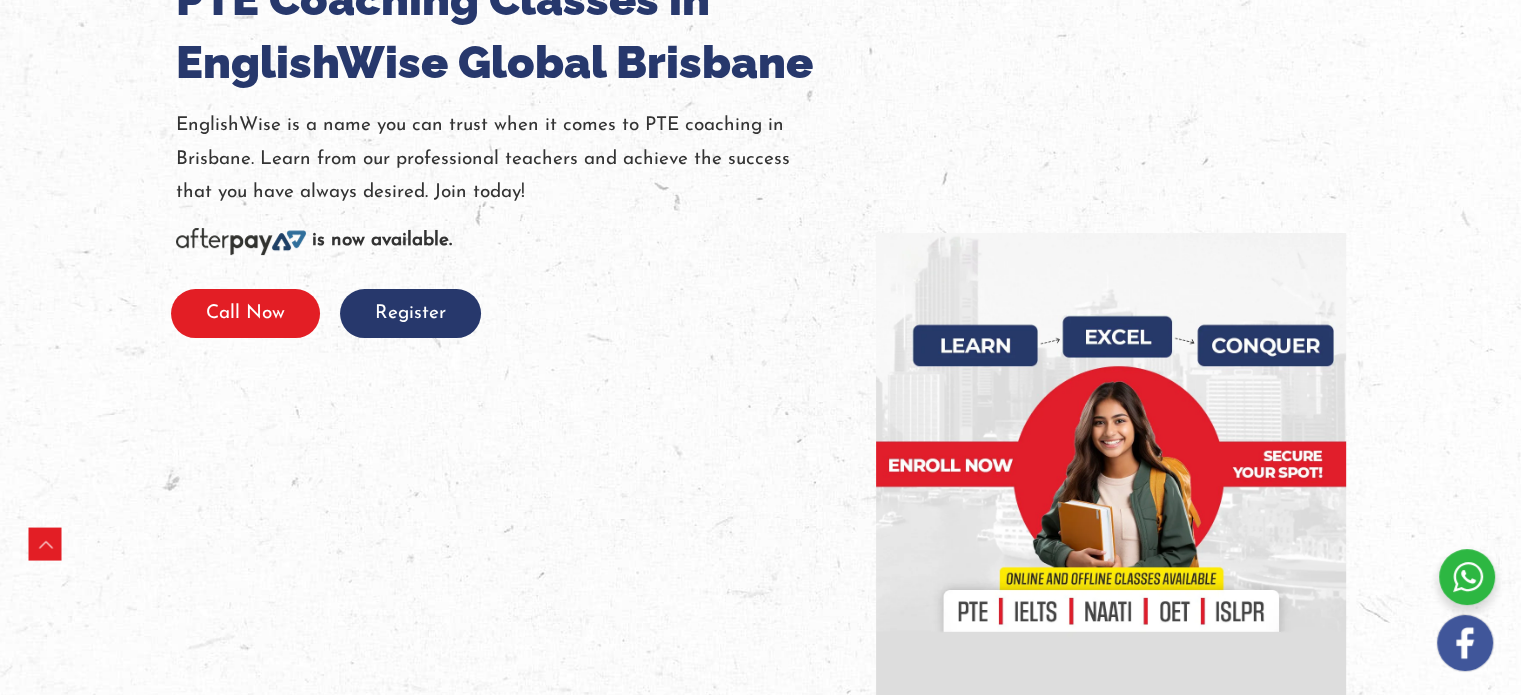 scroll, scrollTop: 336, scrollLeft: 0, axis: vertical 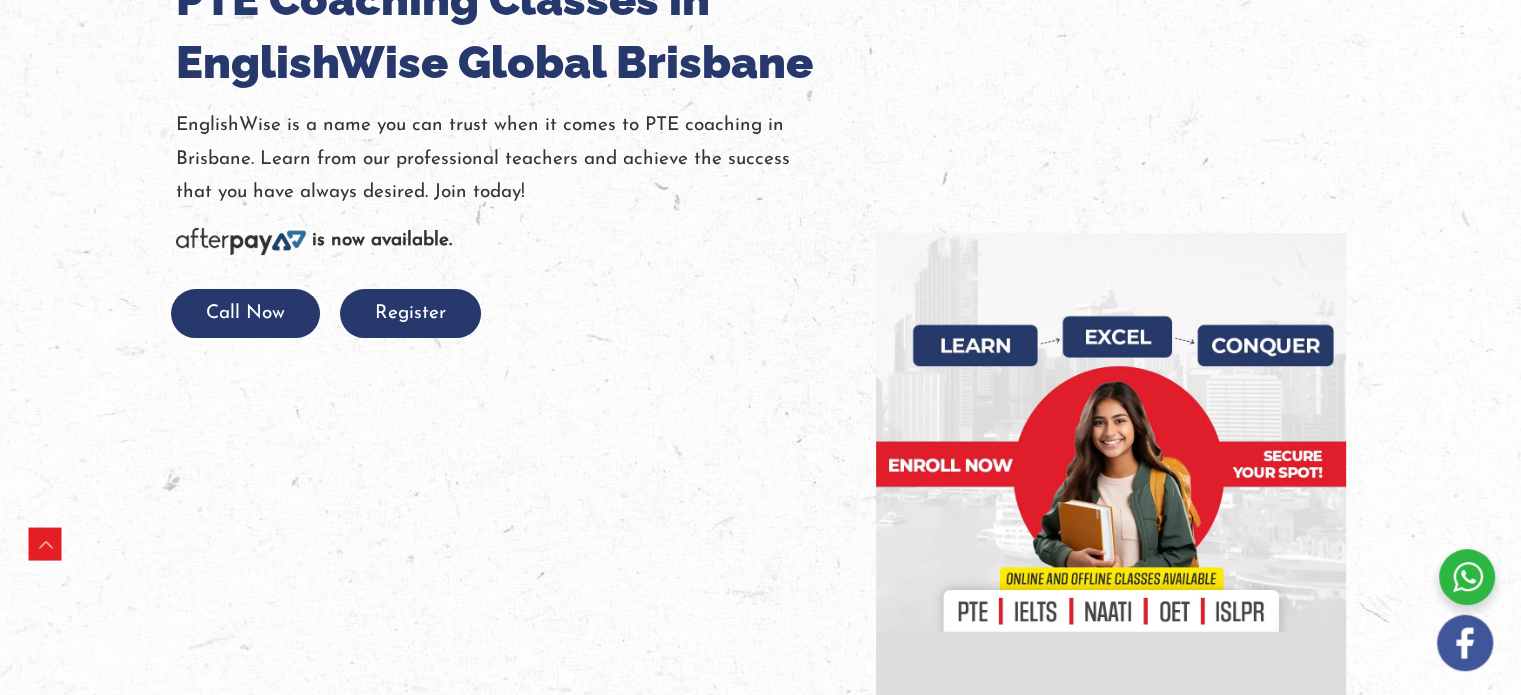 click at bounding box center (760, 335) 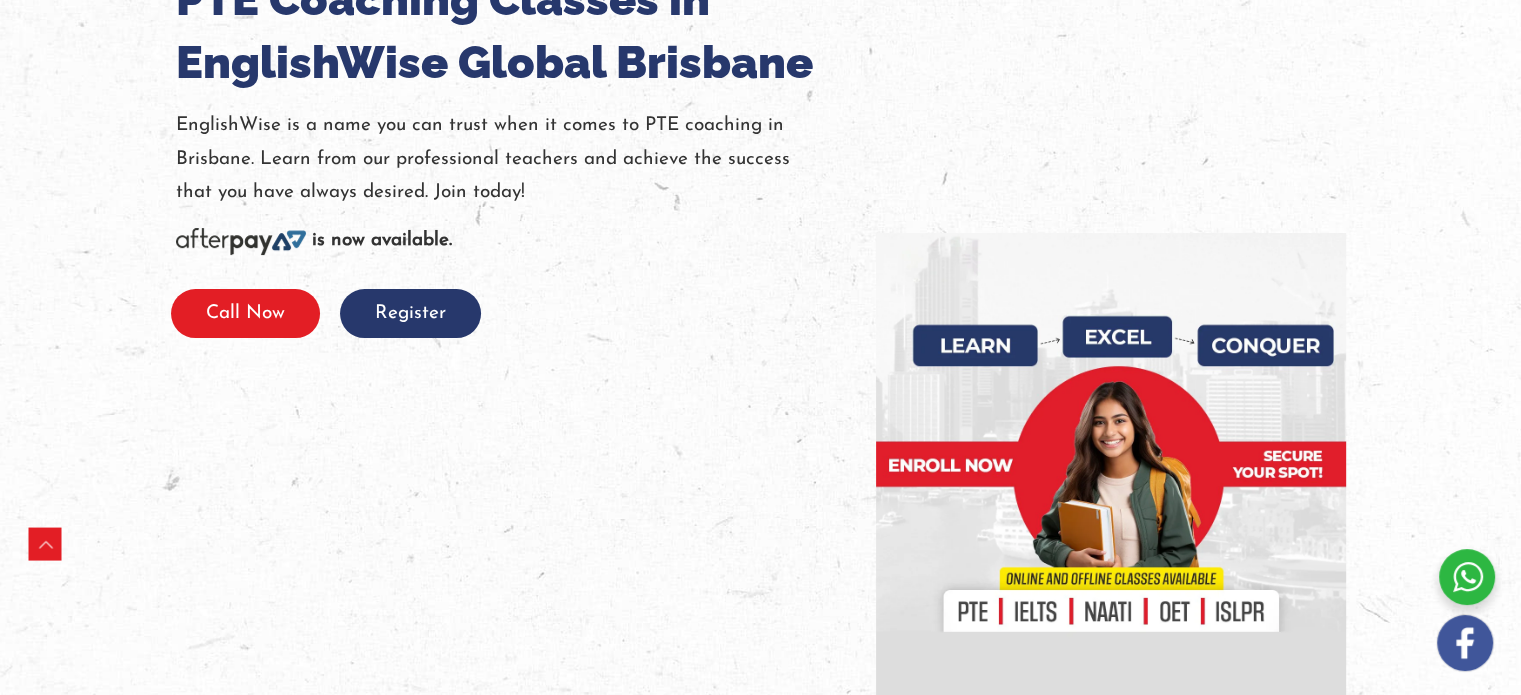 click on "Call Now" at bounding box center (245, 313) 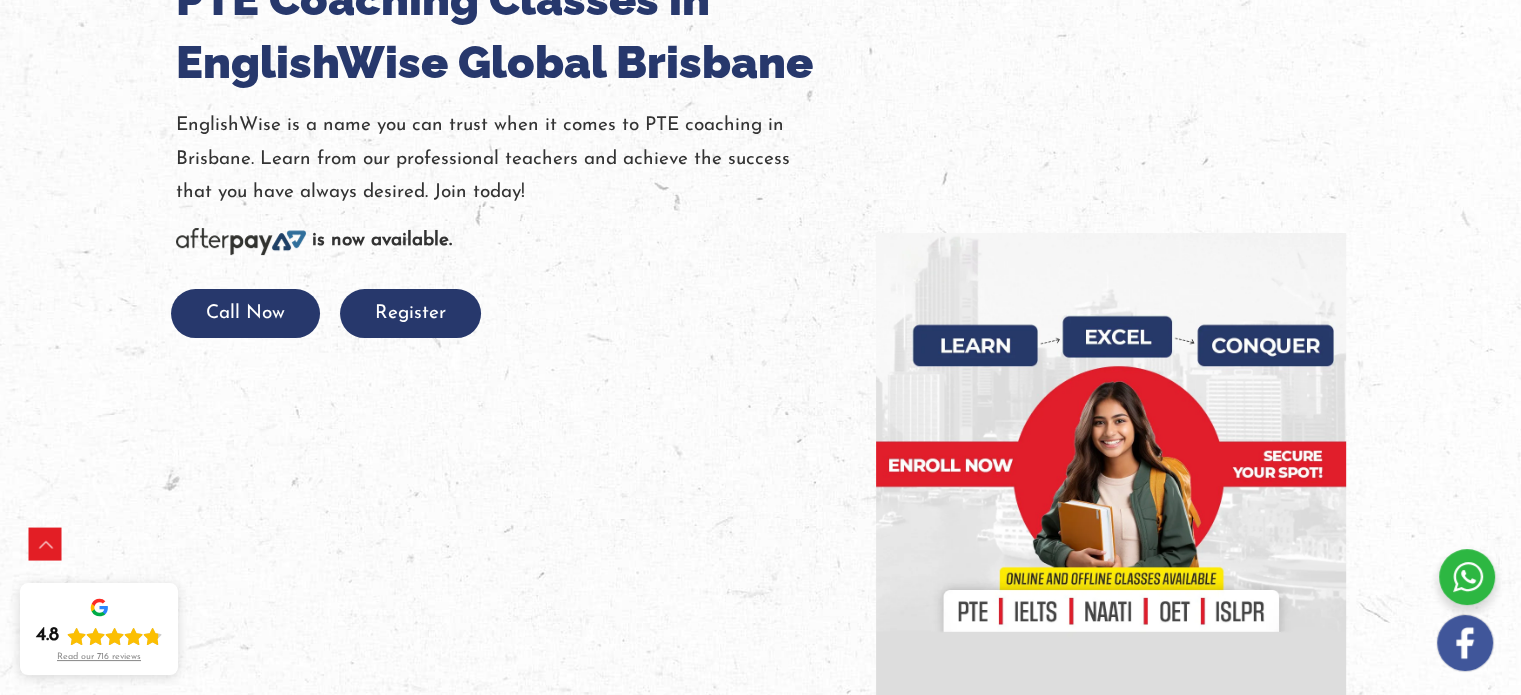 click at bounding box center (760, 335) 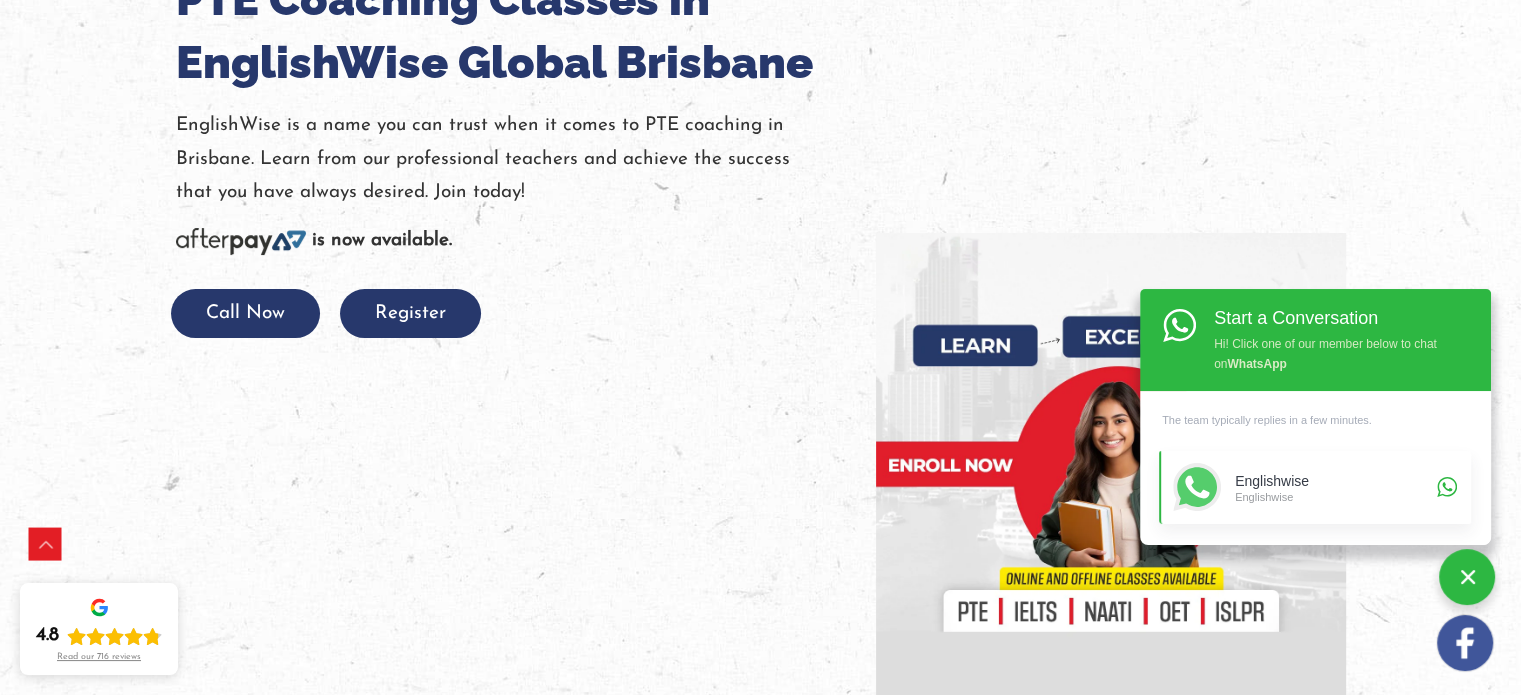 click on "Englishwise" at bounding box center (1333, 496) 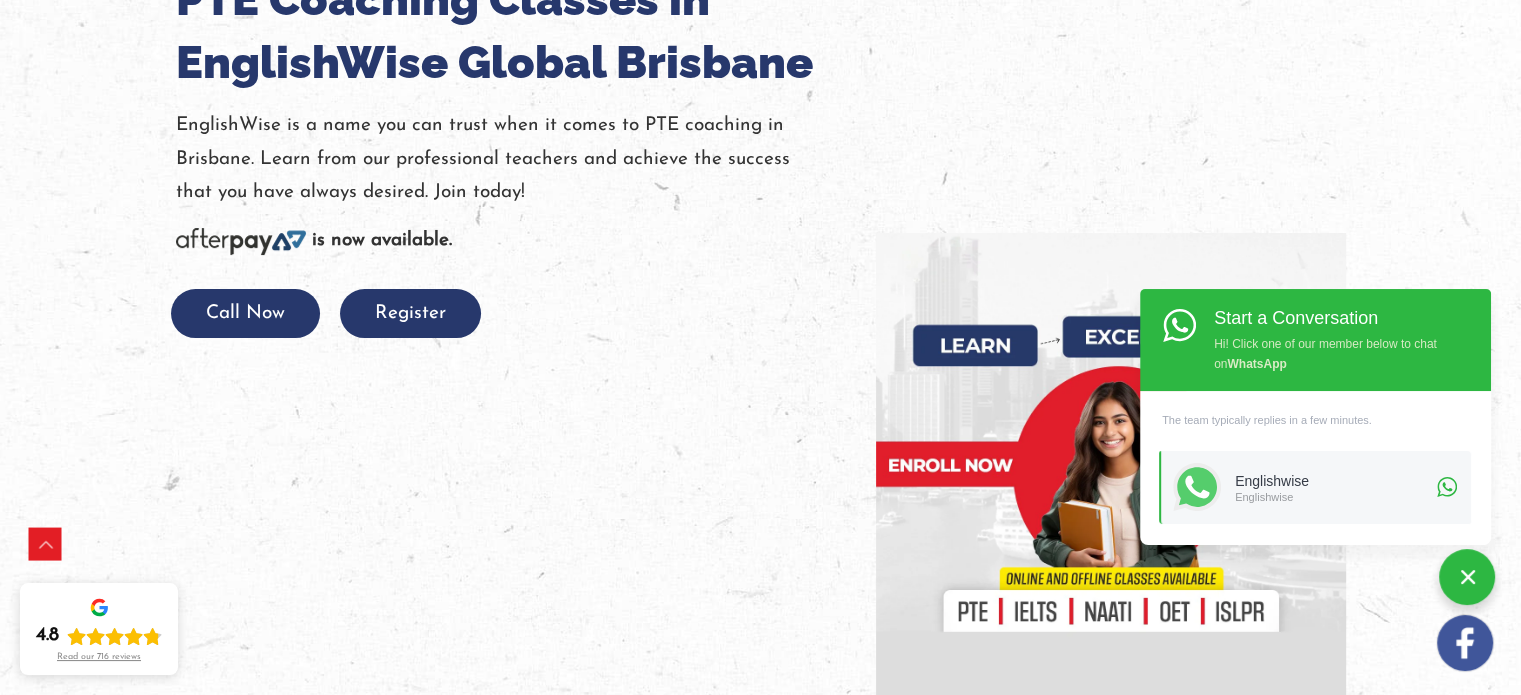 click at bounding box center [1467, 577] 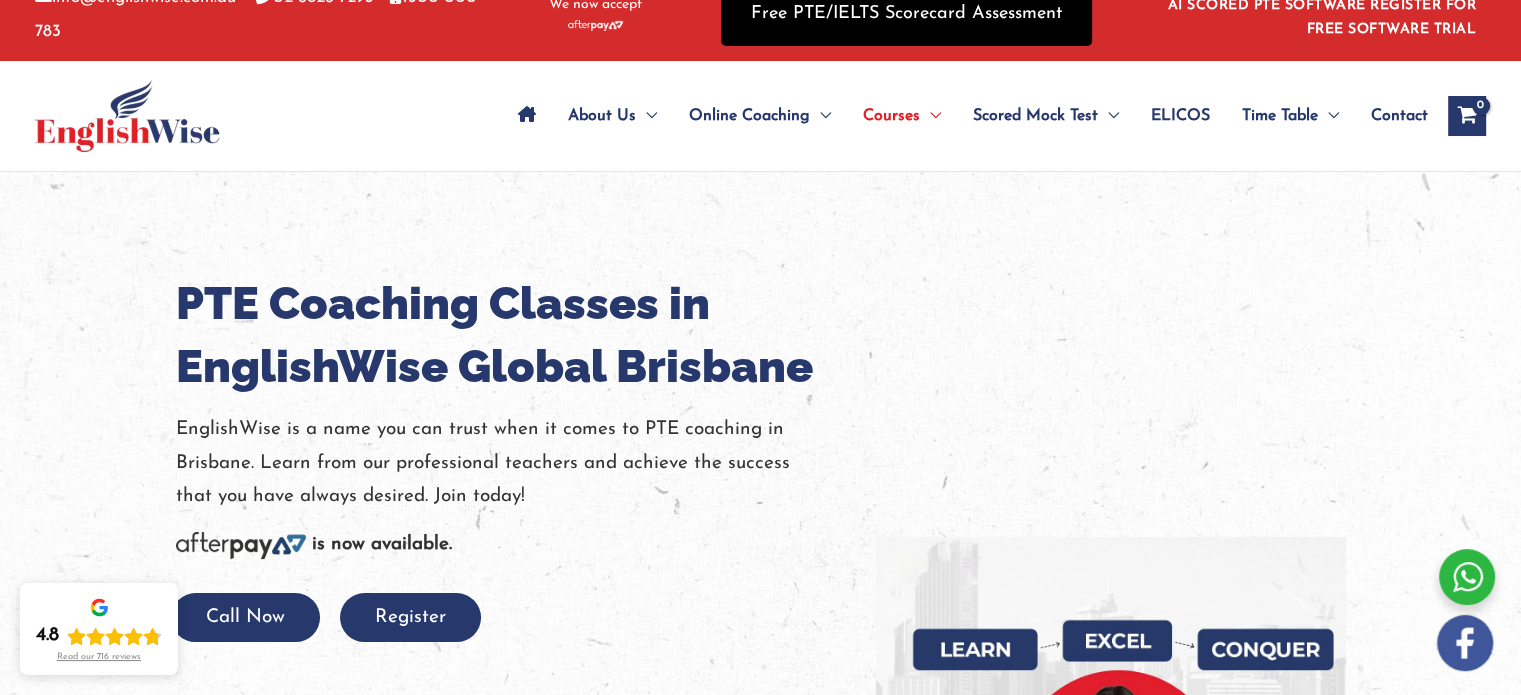 scroll, scrollTop: 0, scrollLeft: 0, axis: both 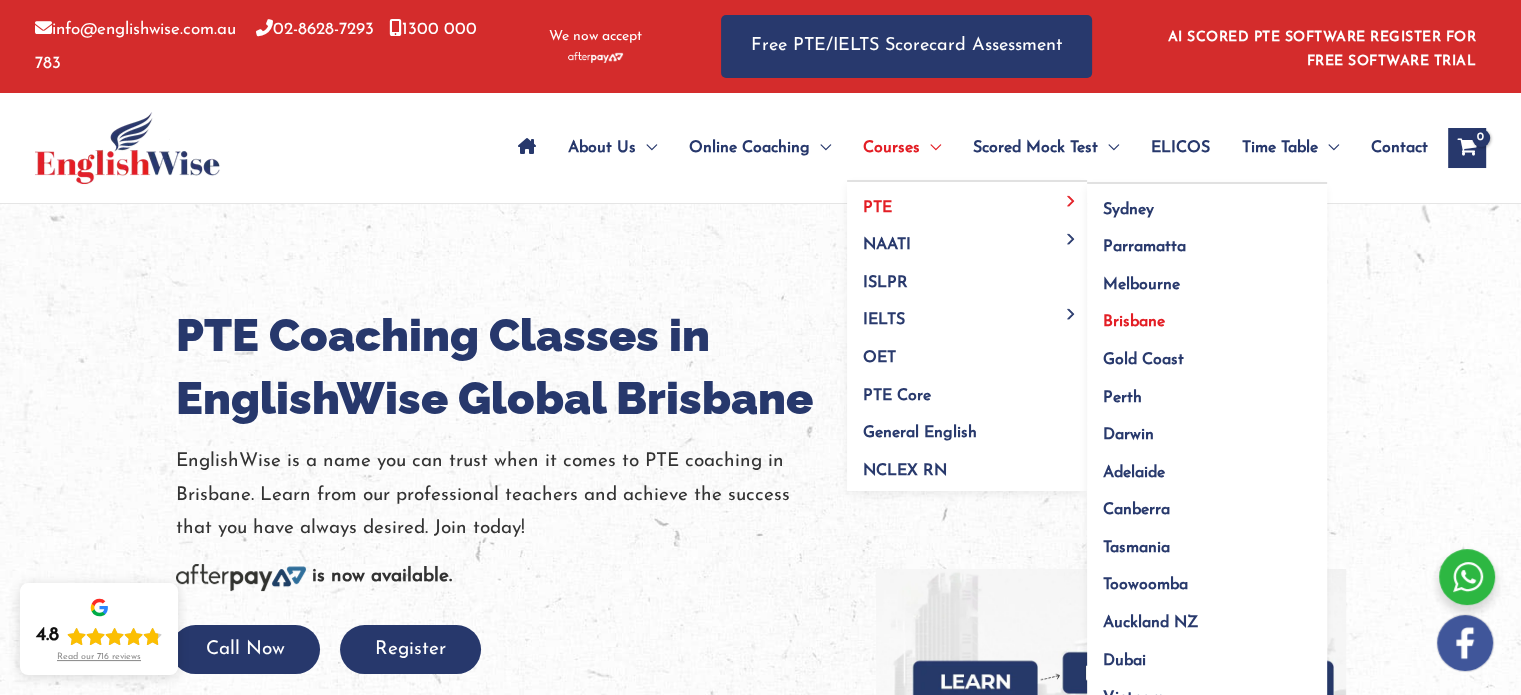 click on "Brisbane" at bounding box center (1134, 322) 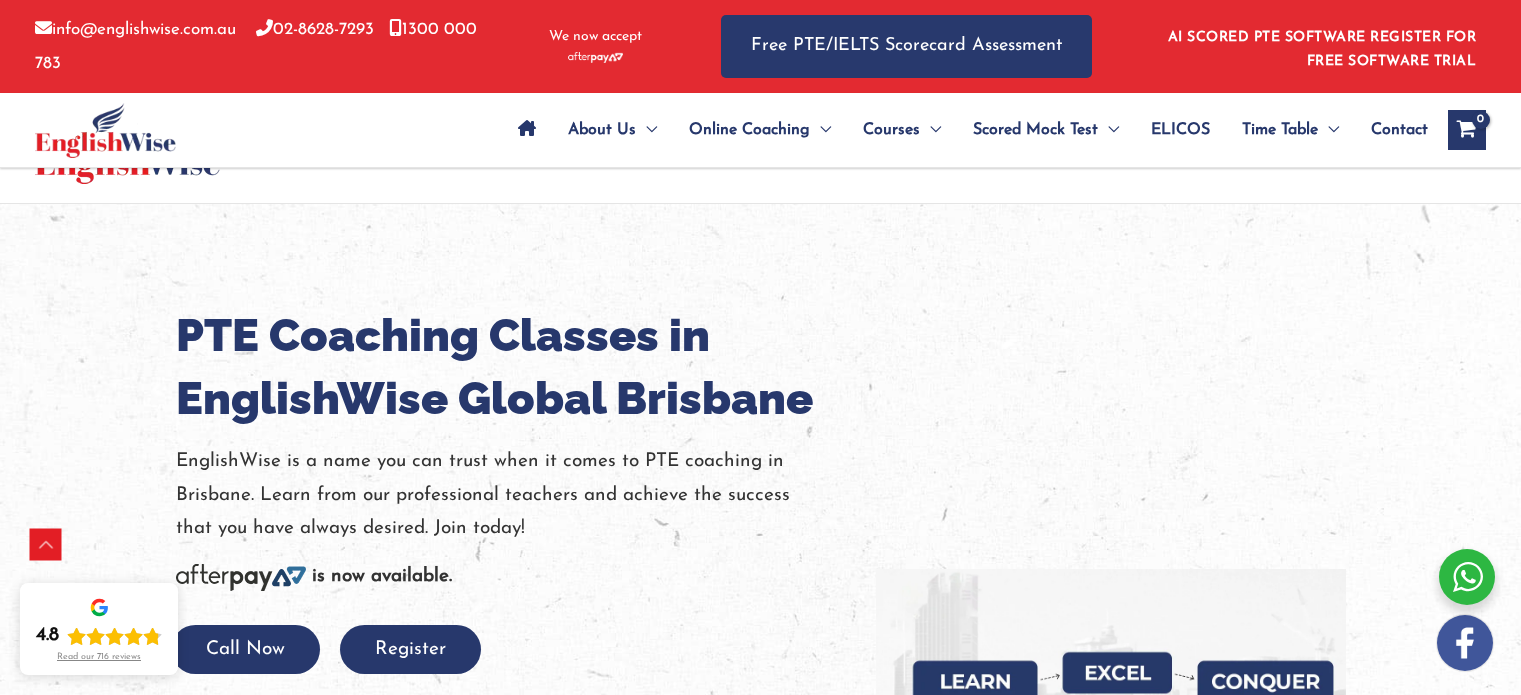 scroll, scrollTop: 1952, scrollLeft: 0, axis: vertical 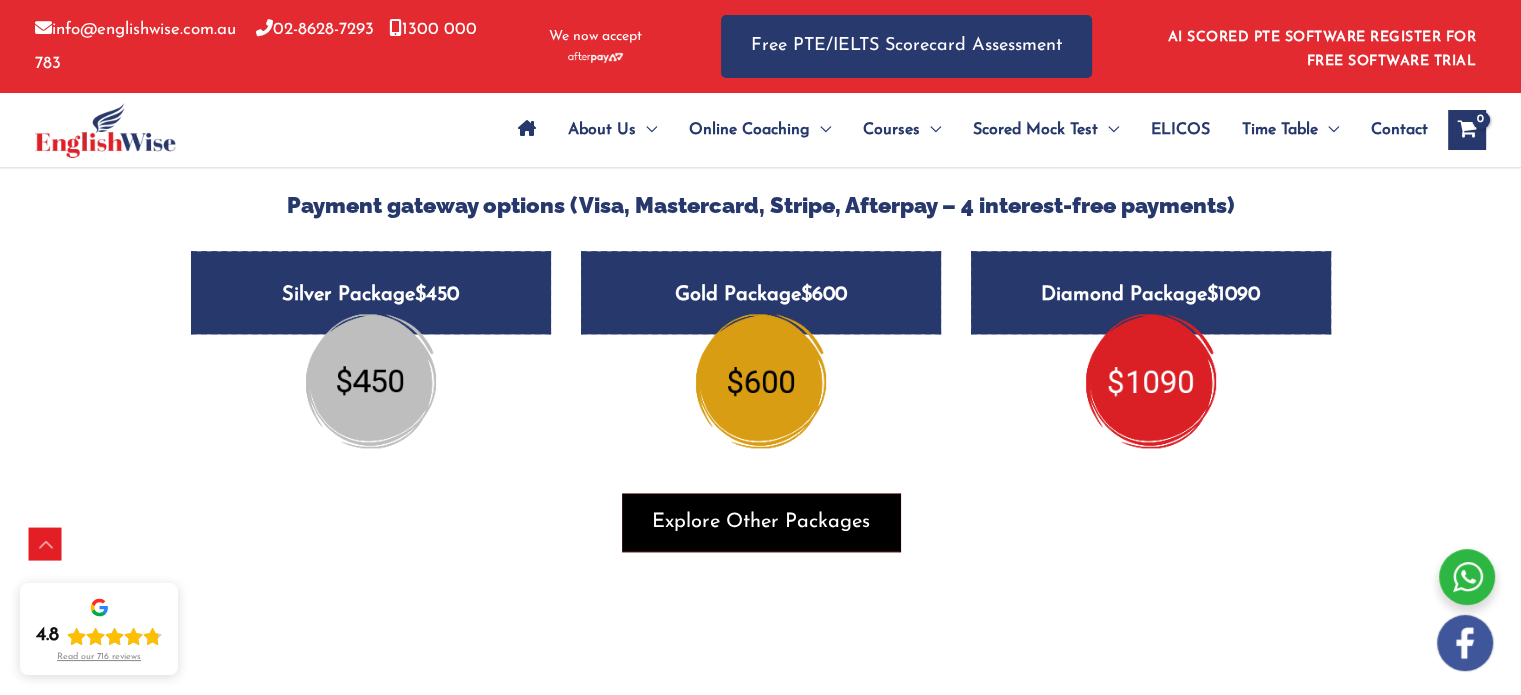 click on "Explore Other Packages" at bounding box center (761, 522) 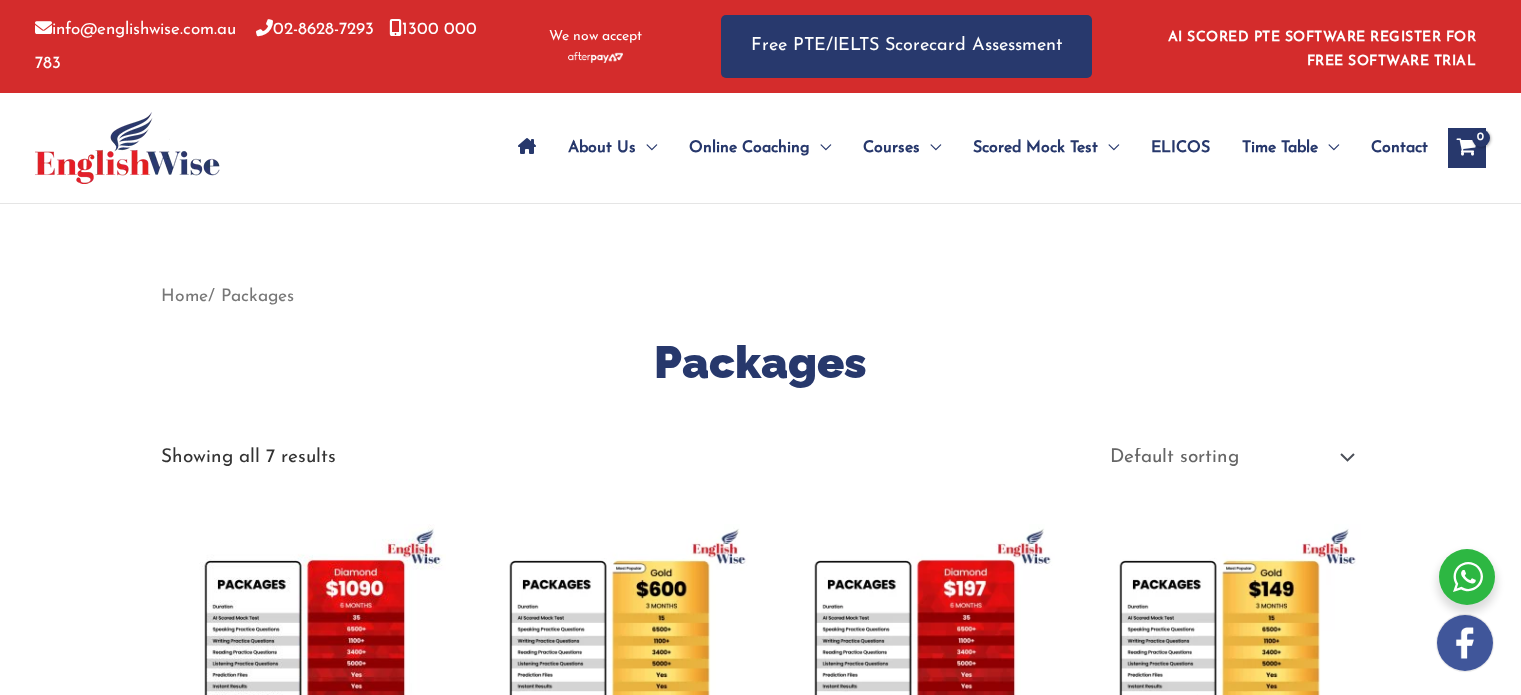 scroll, scrollTop: 0, scrollLeft: 0, axis: both 